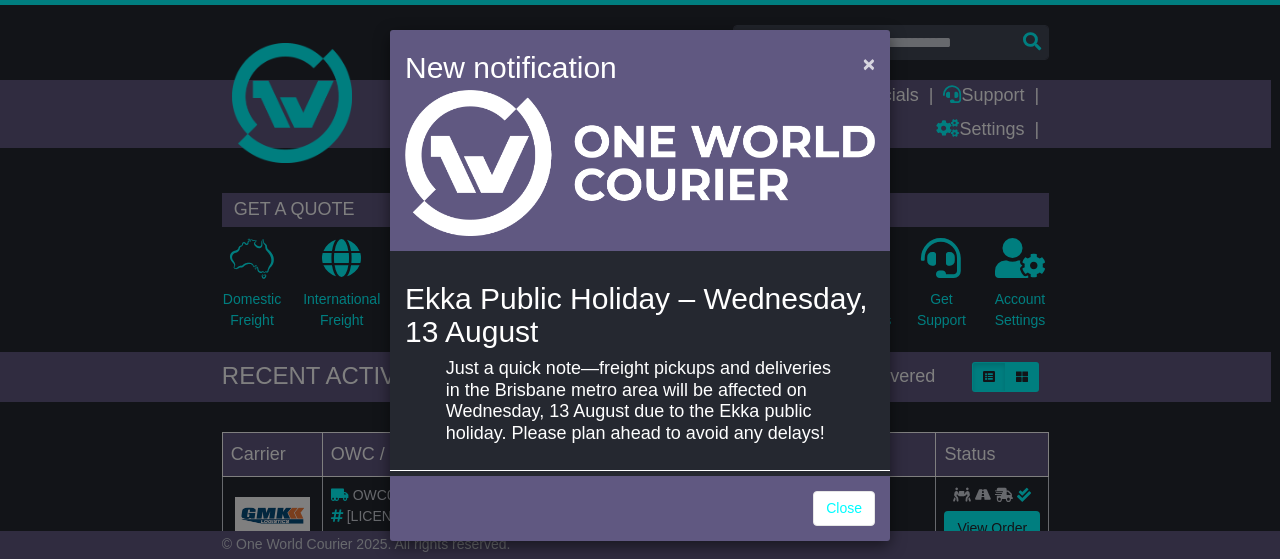 scroll, scrollTop: 0, scrollLeft: 0, axis: both 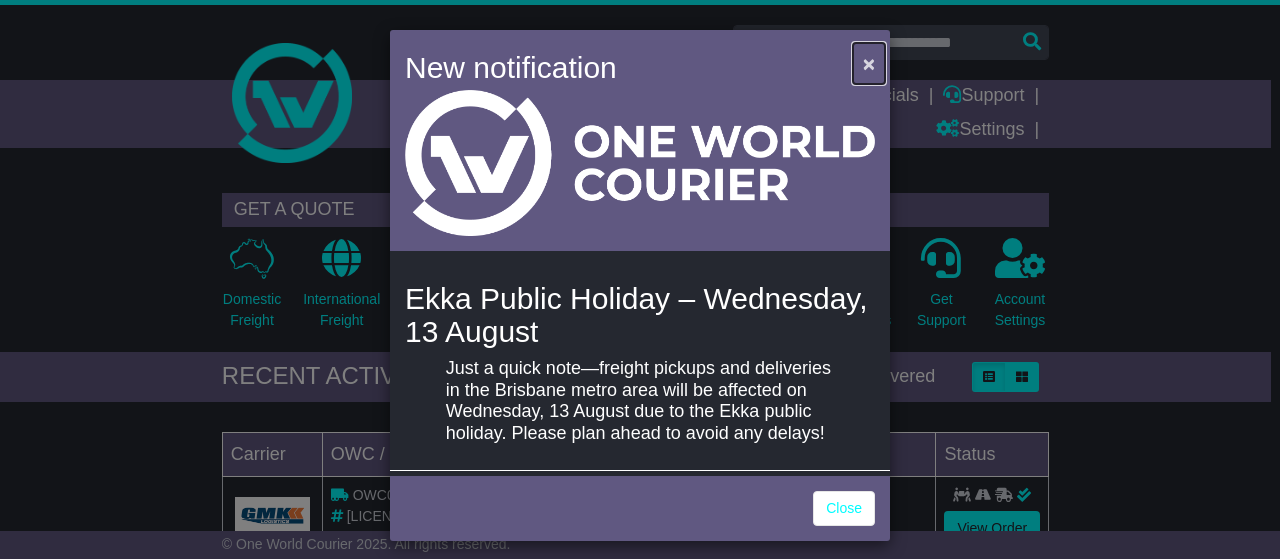 click on "×" at bounding box center [869, 63] 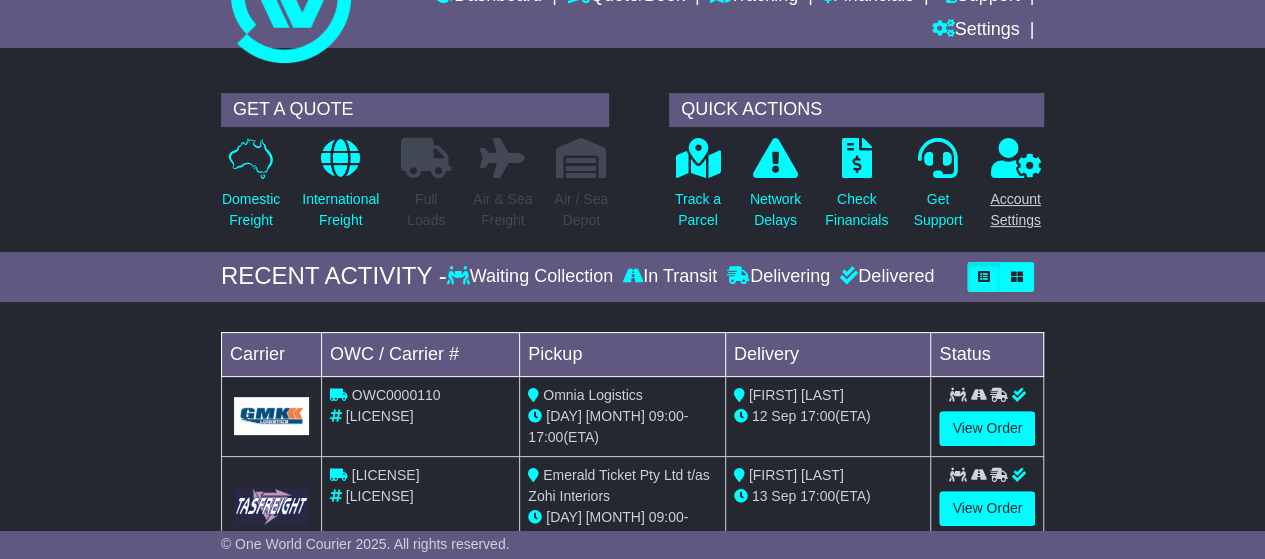 scroll, scrollTop: 0, scrollLeft: 0, axis: both 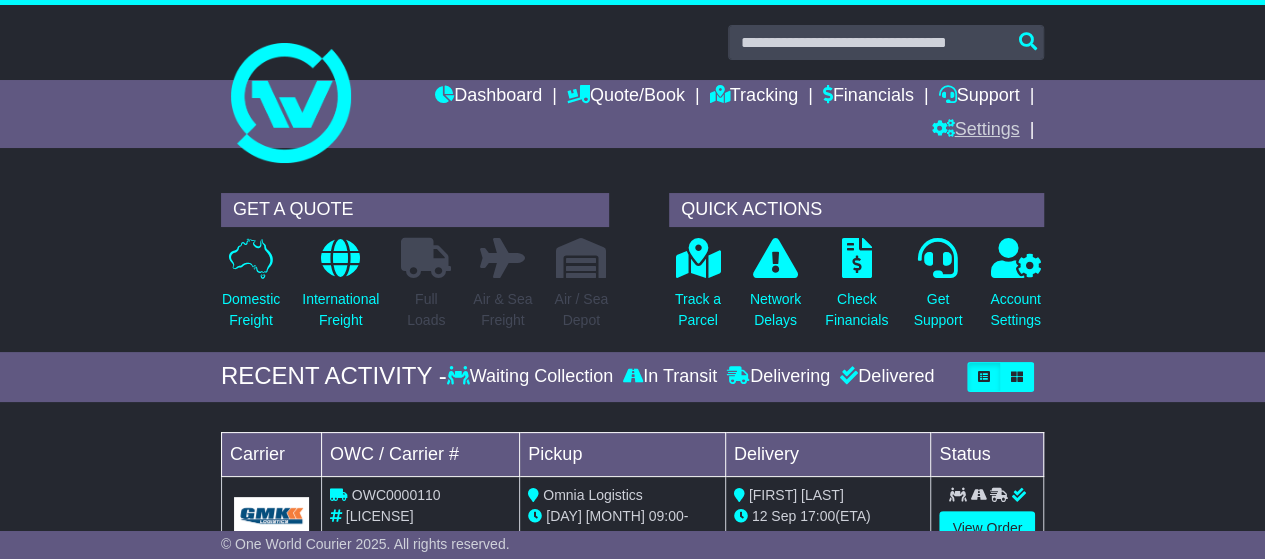 click on "Settings" at bounding box center [975, 131] 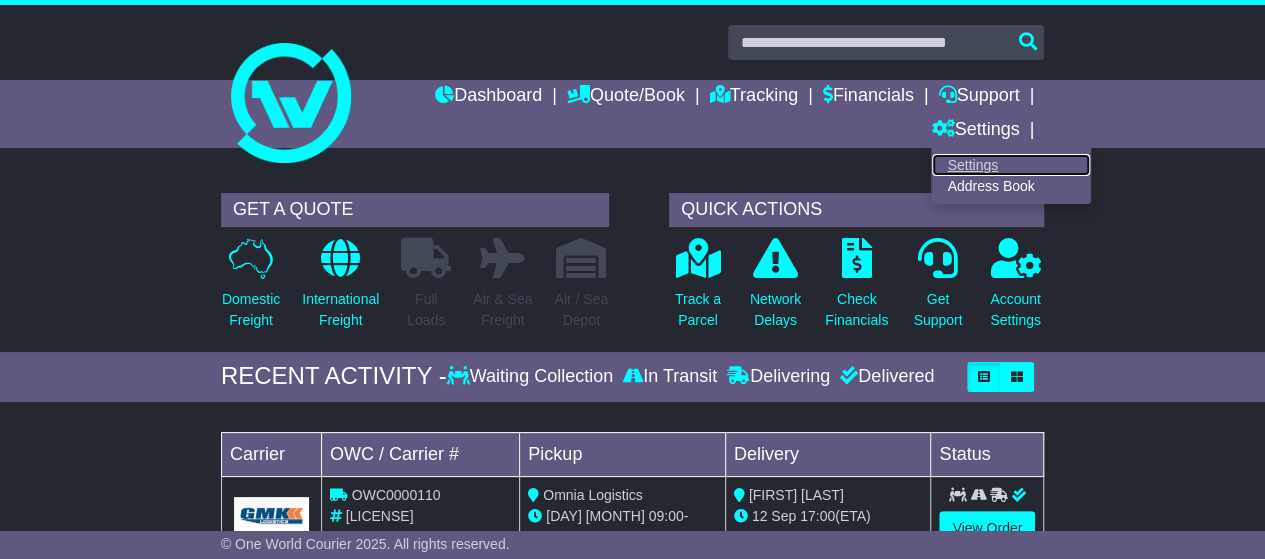 click on "Settings" at bounding box center [1011, 165] 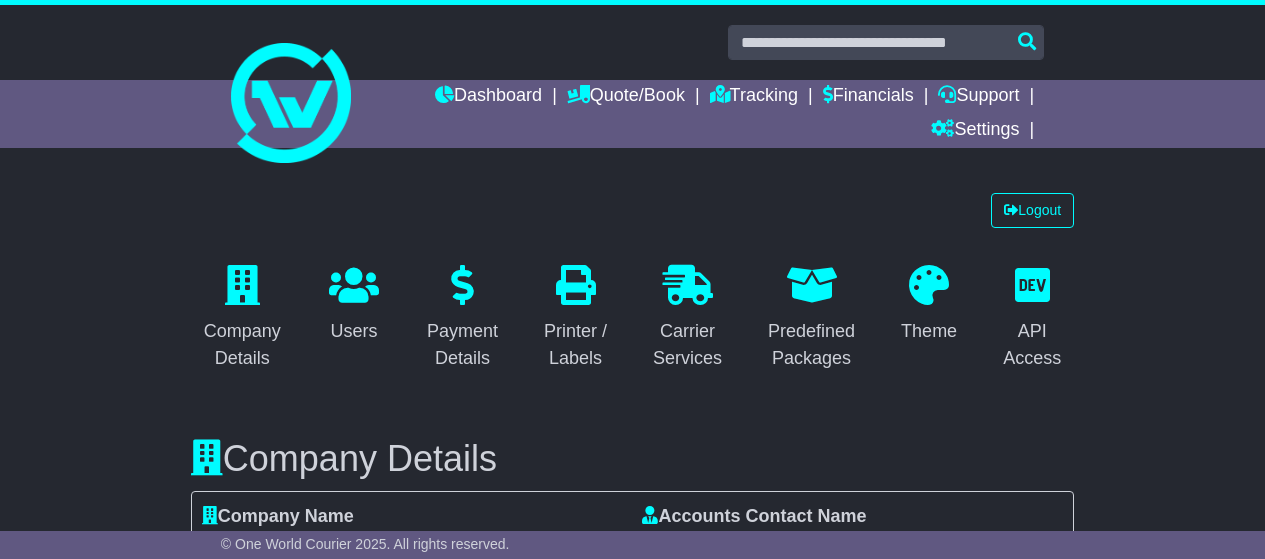 select on "**********" 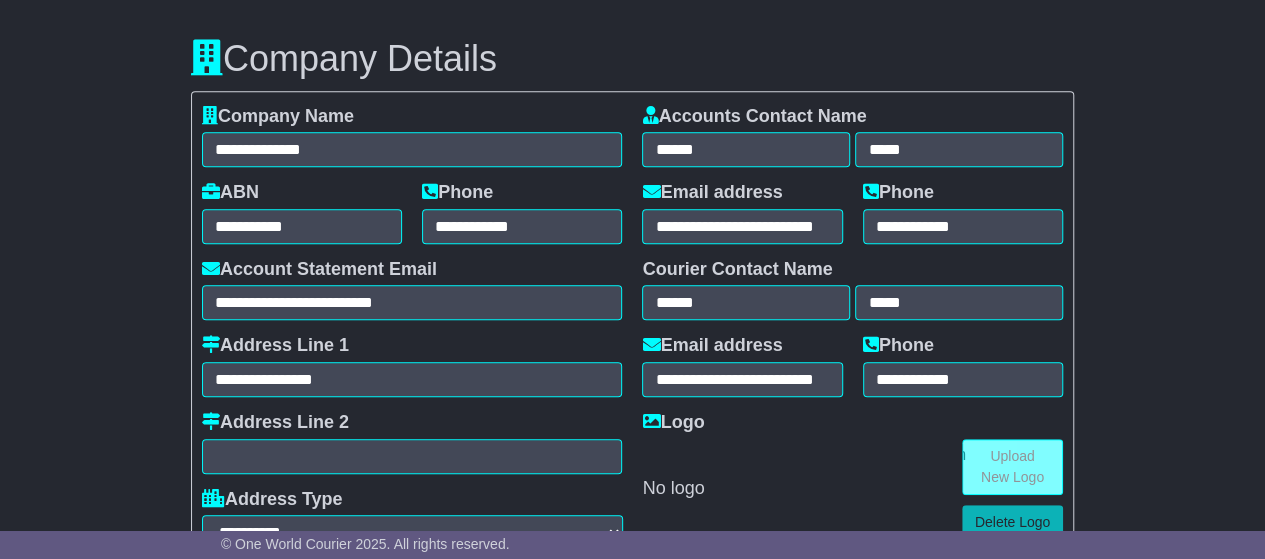 scroll, scrollTop: 0, scrollLeft: 0, axis: both 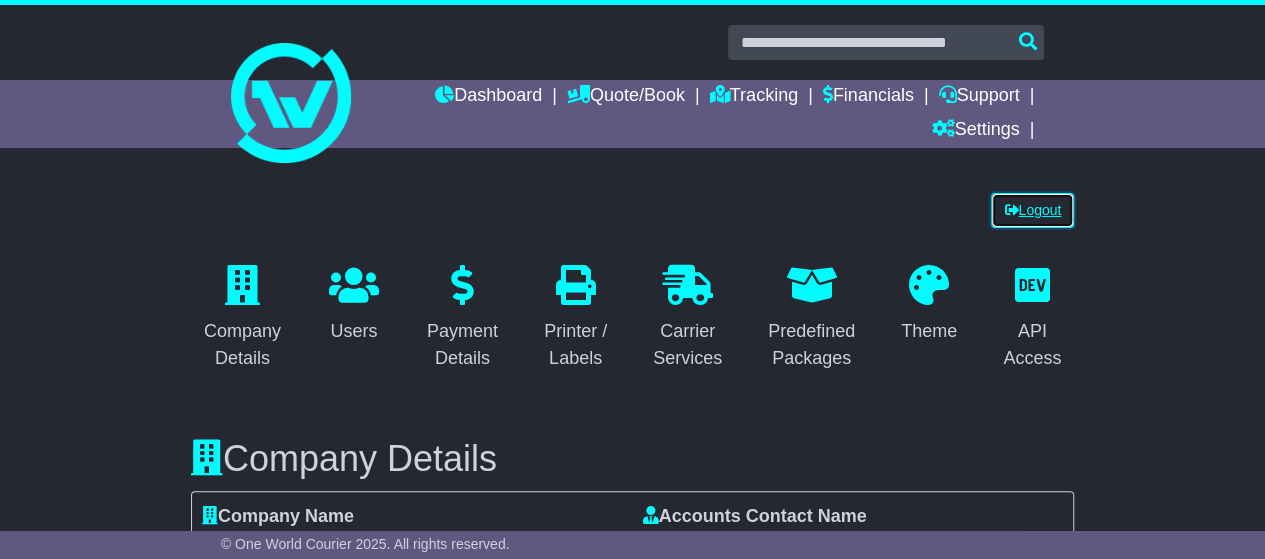 click on "Logout" at bounding box center [1032, 210] 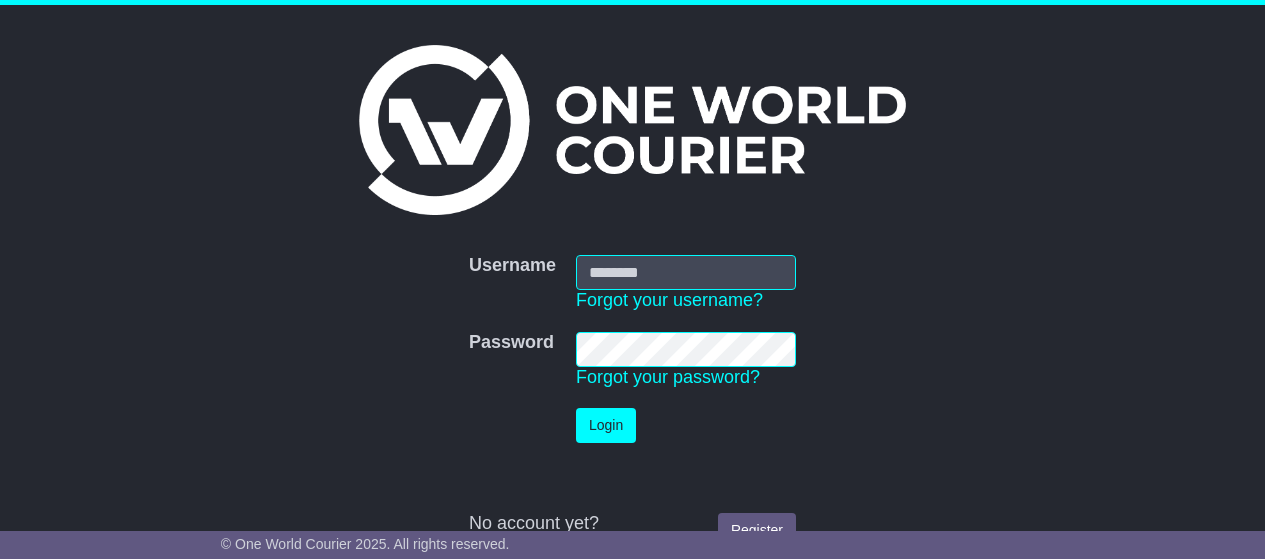 scroll, scrollTop: 0, scrollLeft: 0, axis: both 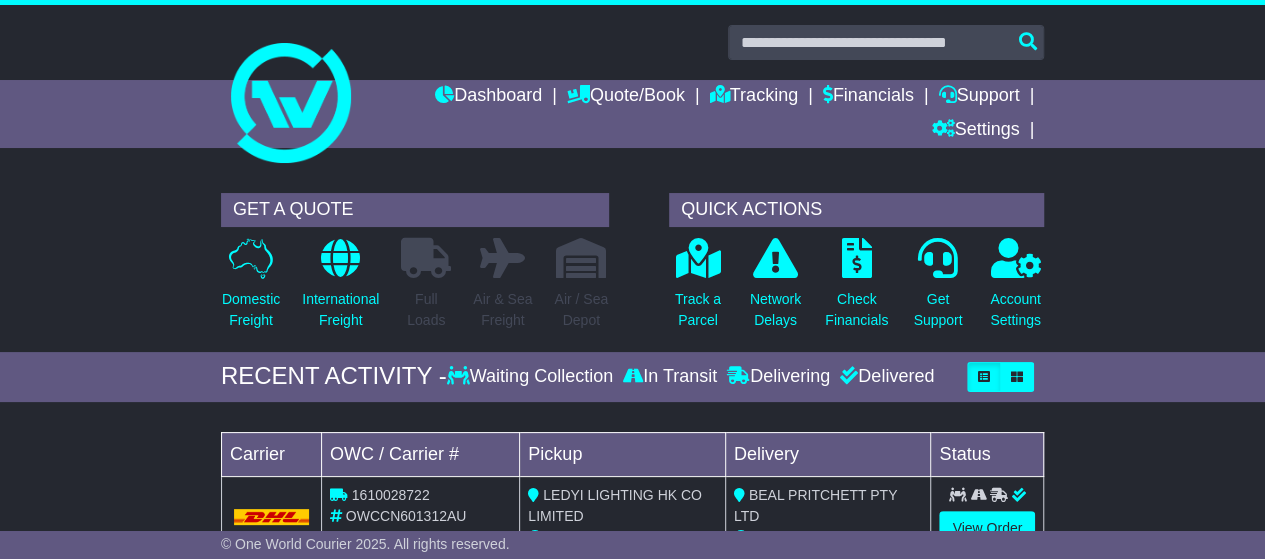 drag, startPoint x: 1272, startPoint y: 117, endPoint x: 1278, endPoint y: 94, distance: 23.769728 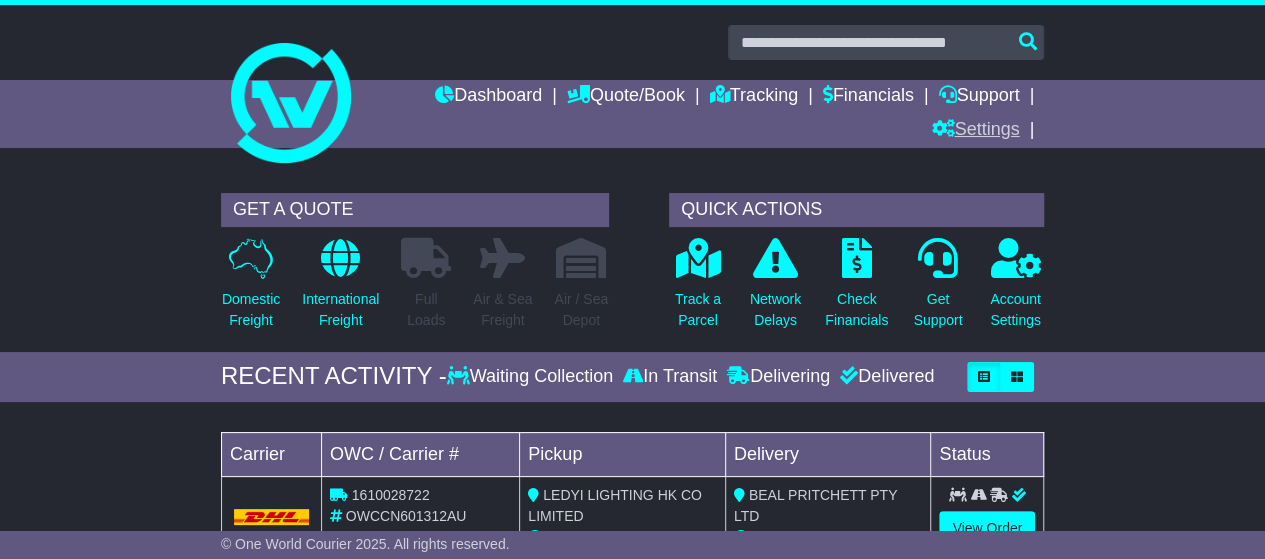 click on "Settings" at bounding box center [975, 131] 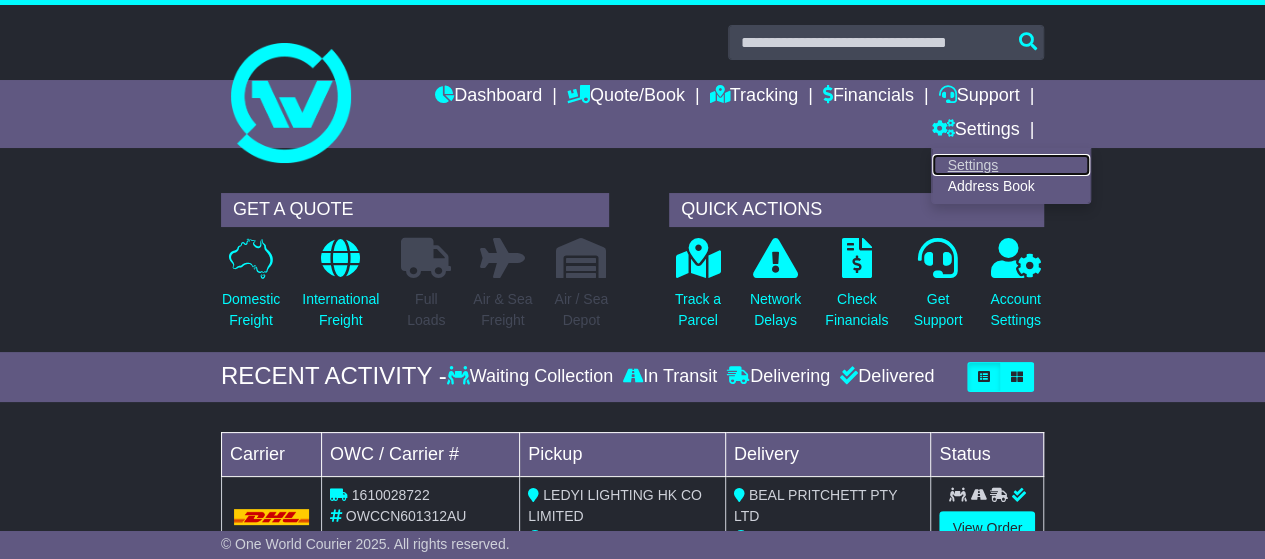 click on "Settings" at bounding box center [1011, 165] 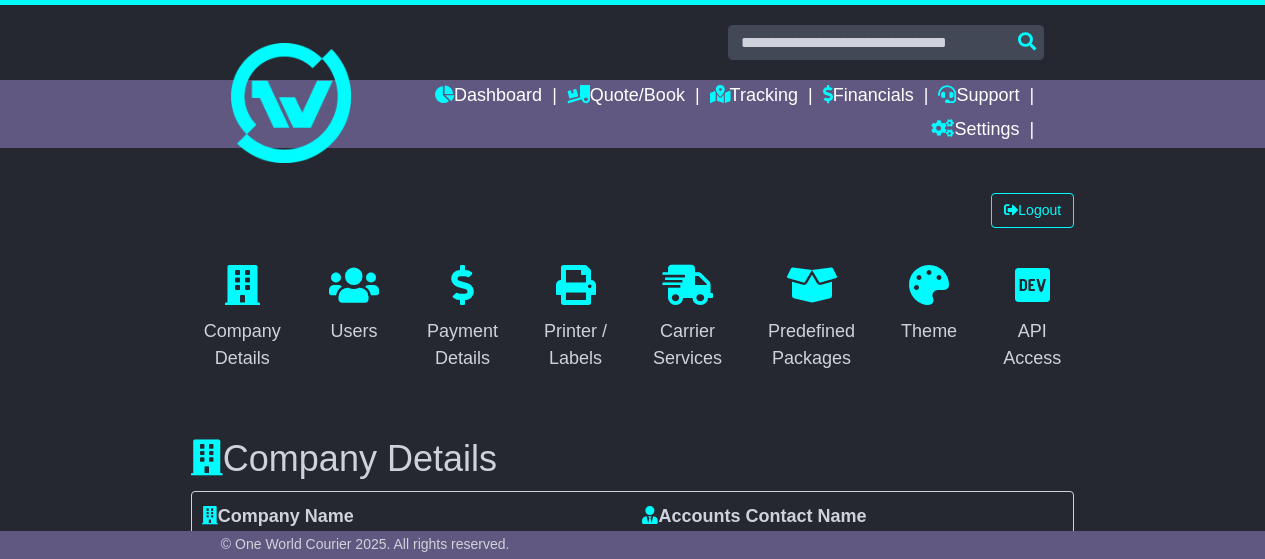 select on "**********" 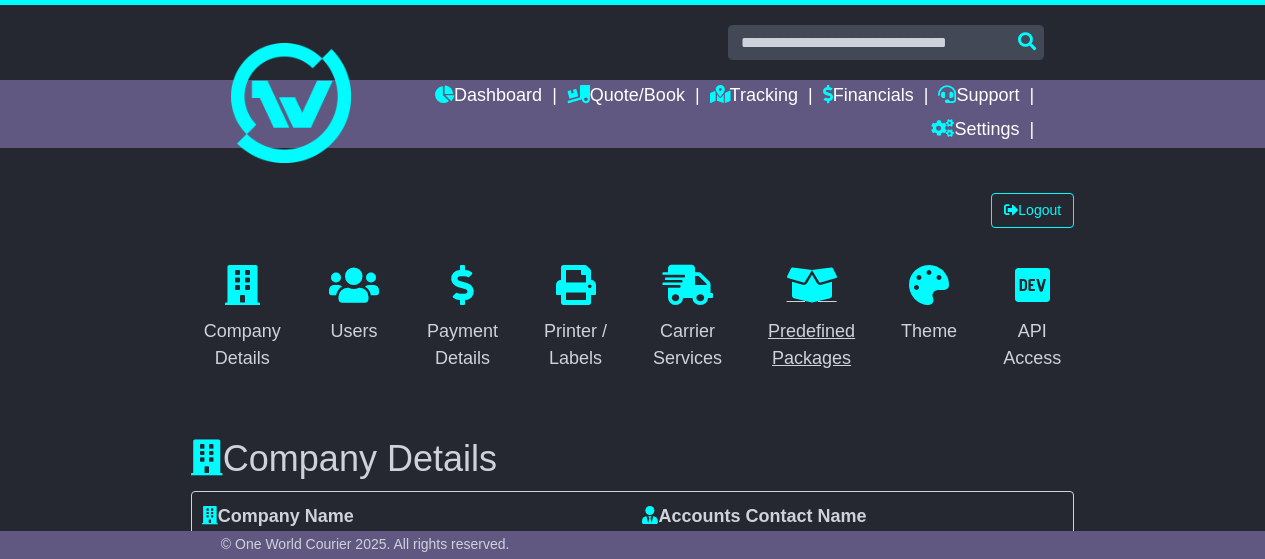 scroll, scrollTop: 0, scrollLeft: 0, axis: both 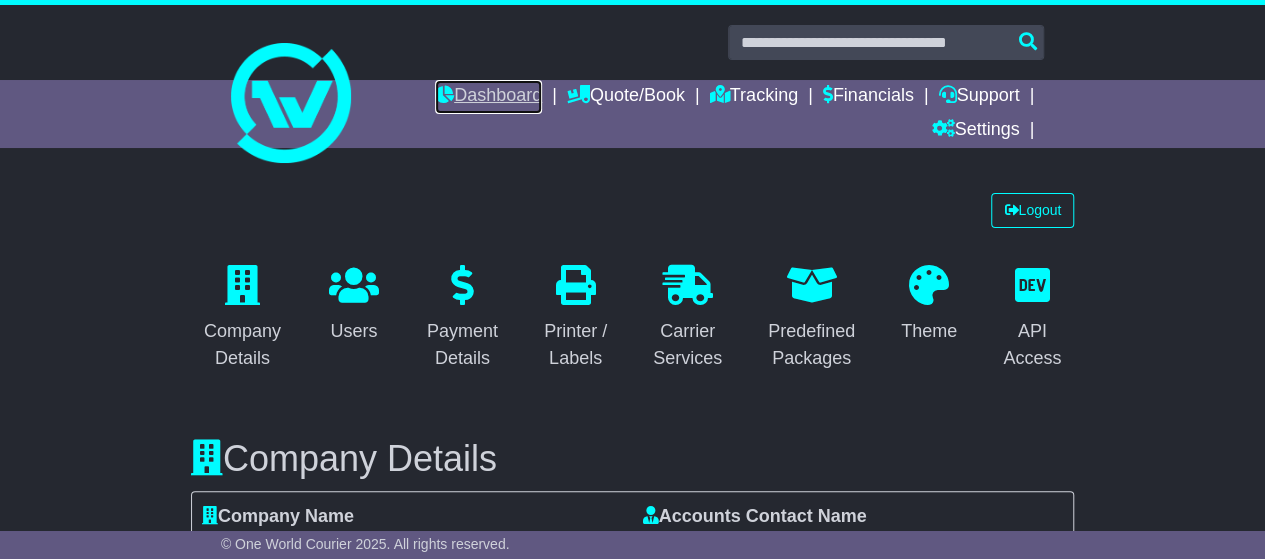 click on "Dashboard" at bounding box center (488, 97) 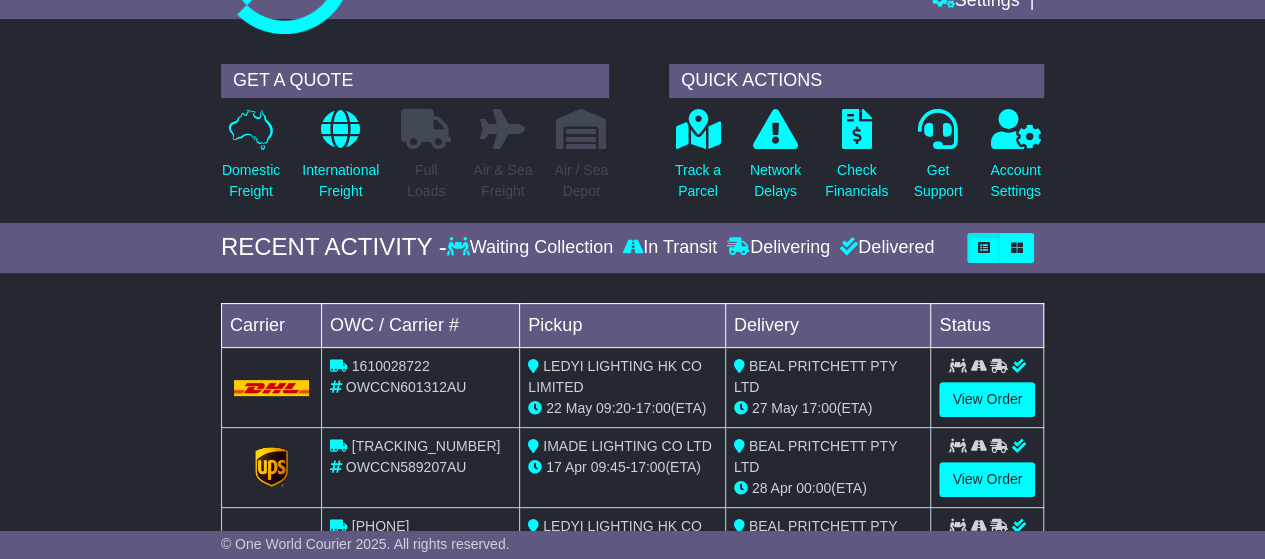 scroll, scrollTop: 400, scrollLeft: 0, axis: vertical 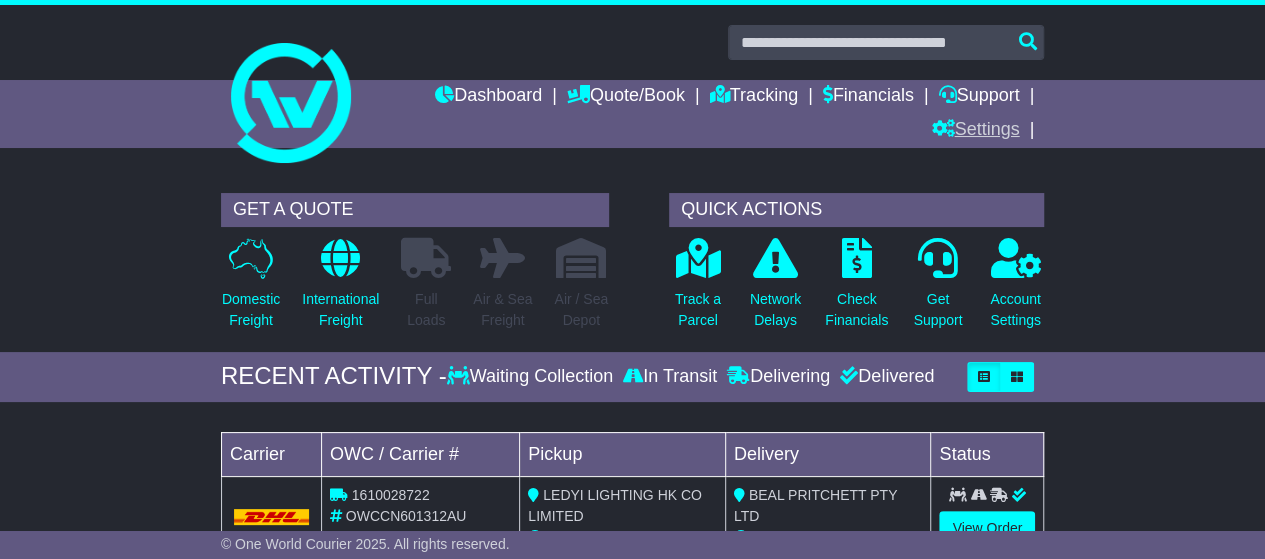 click on "Settings" at bounding box center (975, 131) 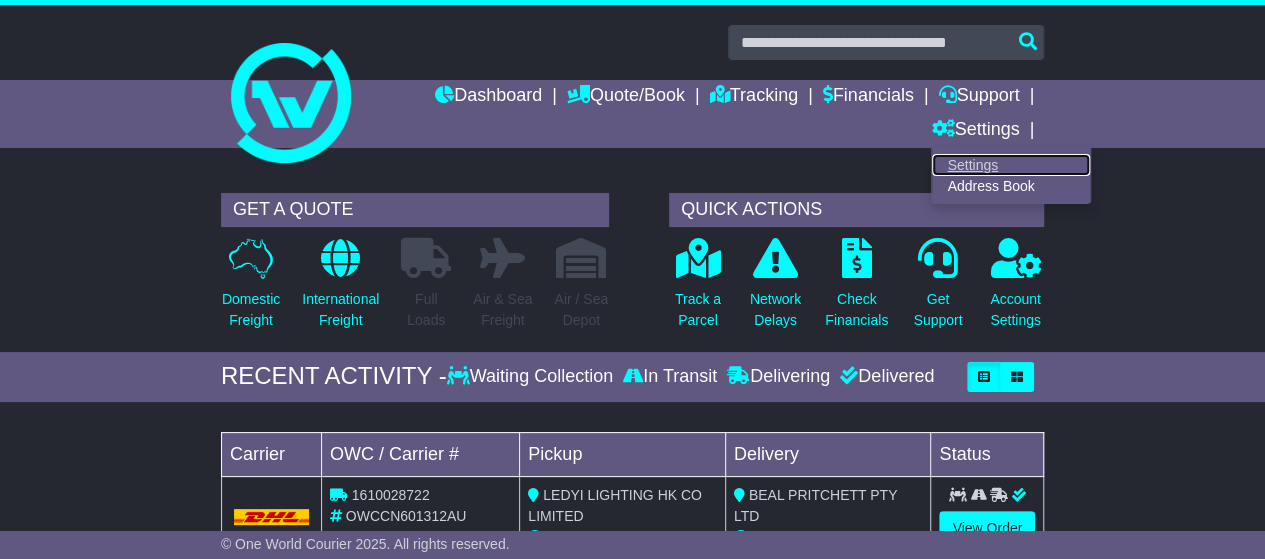 click on "Settings" at bounding box center (1011, 165) 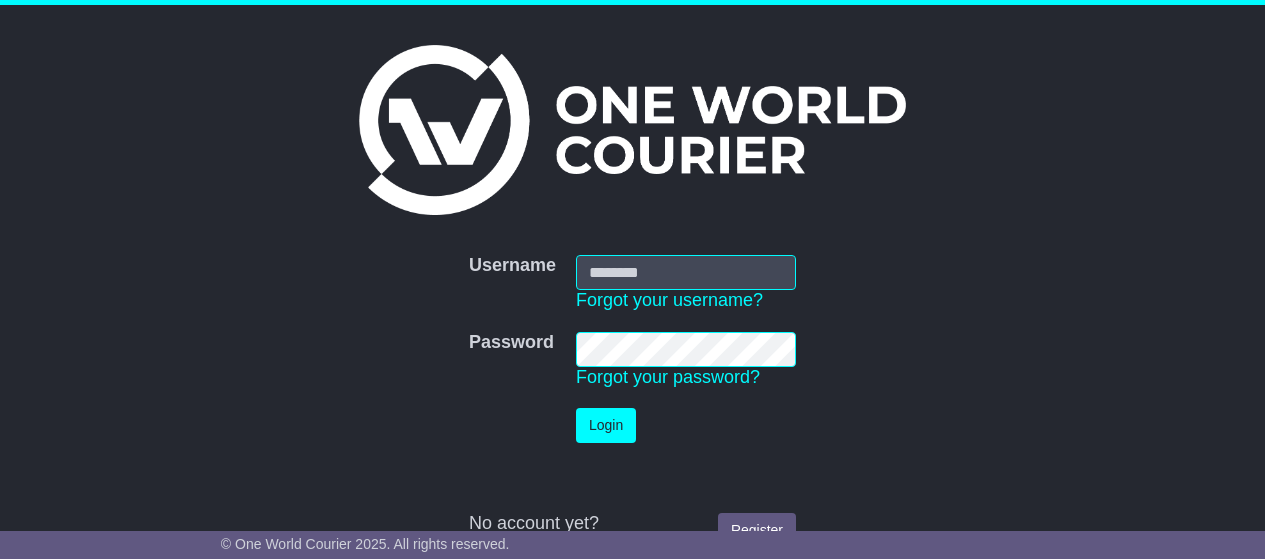 scroll, scrollTop: 0, scrollLeft: 0, axis: both 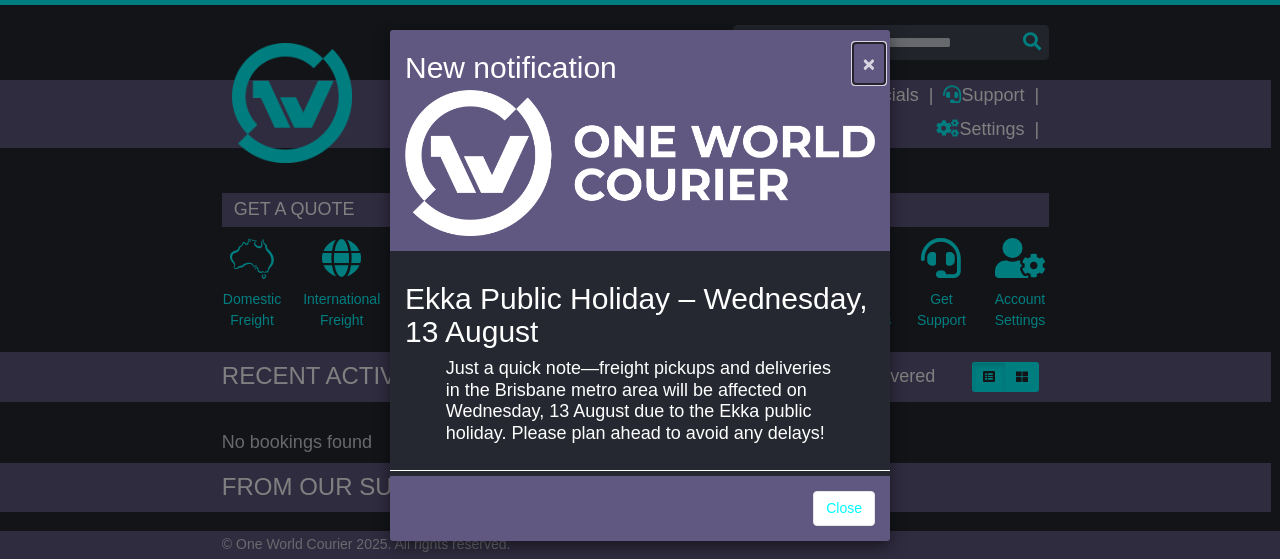 click on "×" at bounding box center [869, 63] 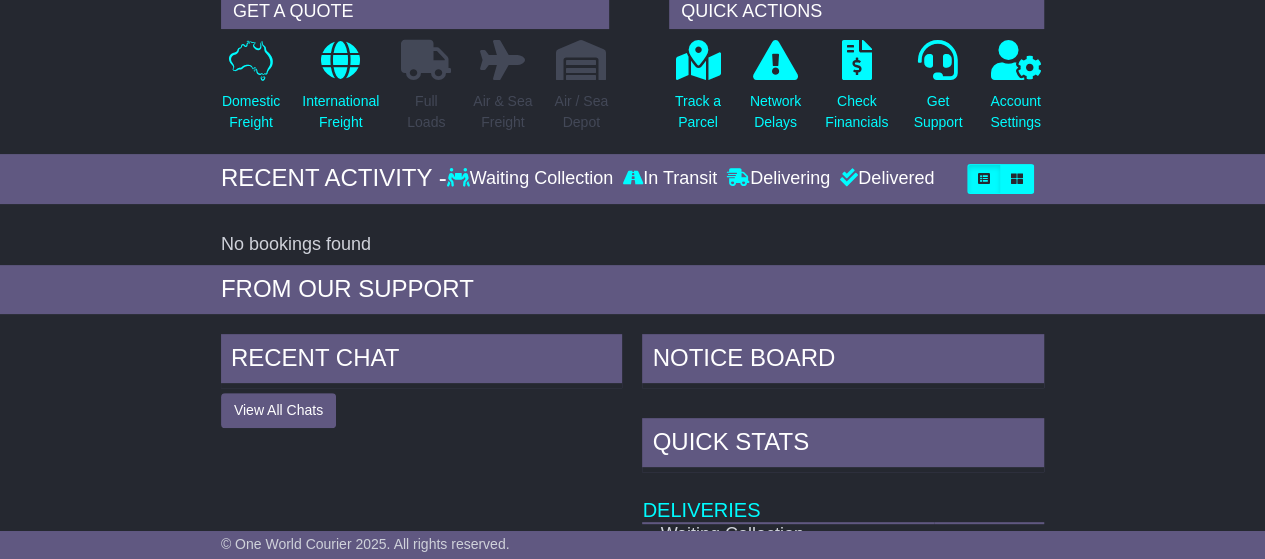 scroll, scrollTop: 0, scrollLeft: 0, axis: both 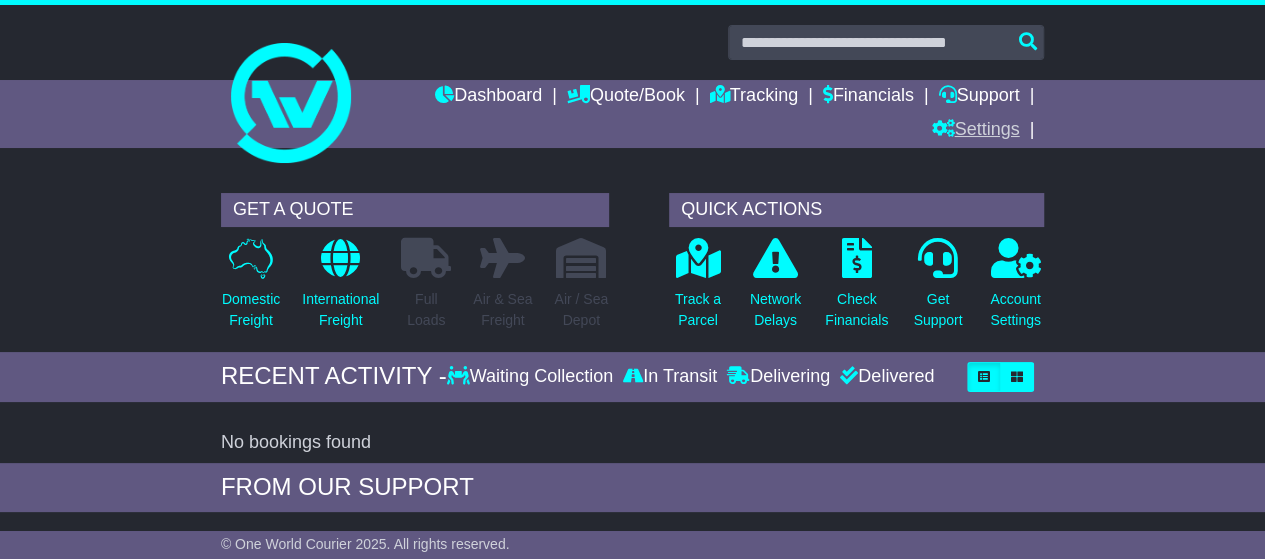 click on "Settings" at bounding box center (975, 131) 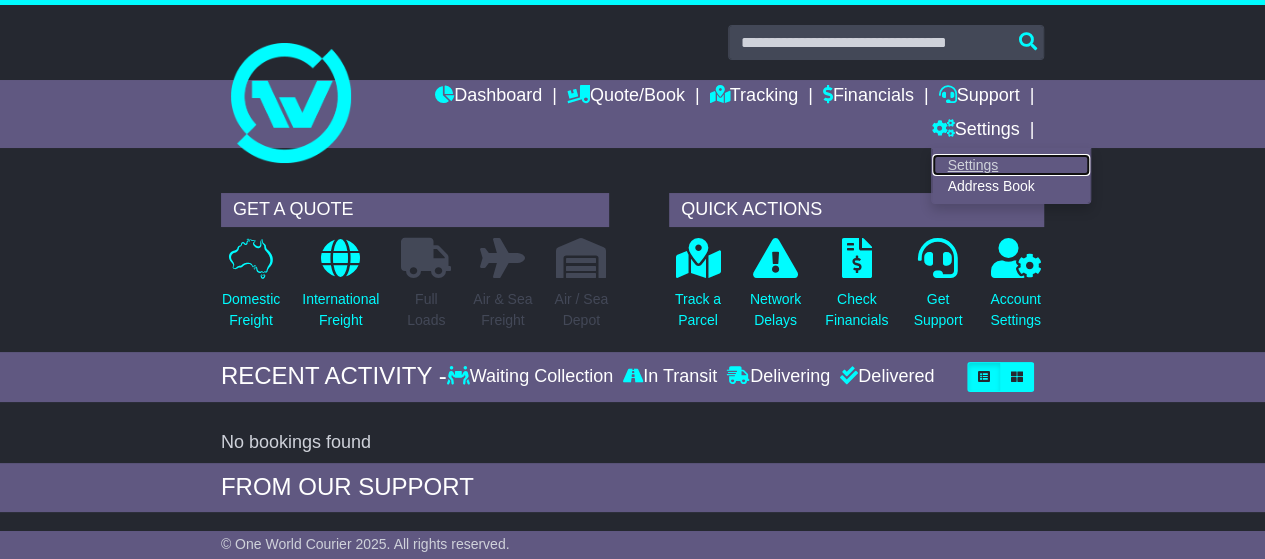 click on "Settings" at bounding box center [1011, 165] 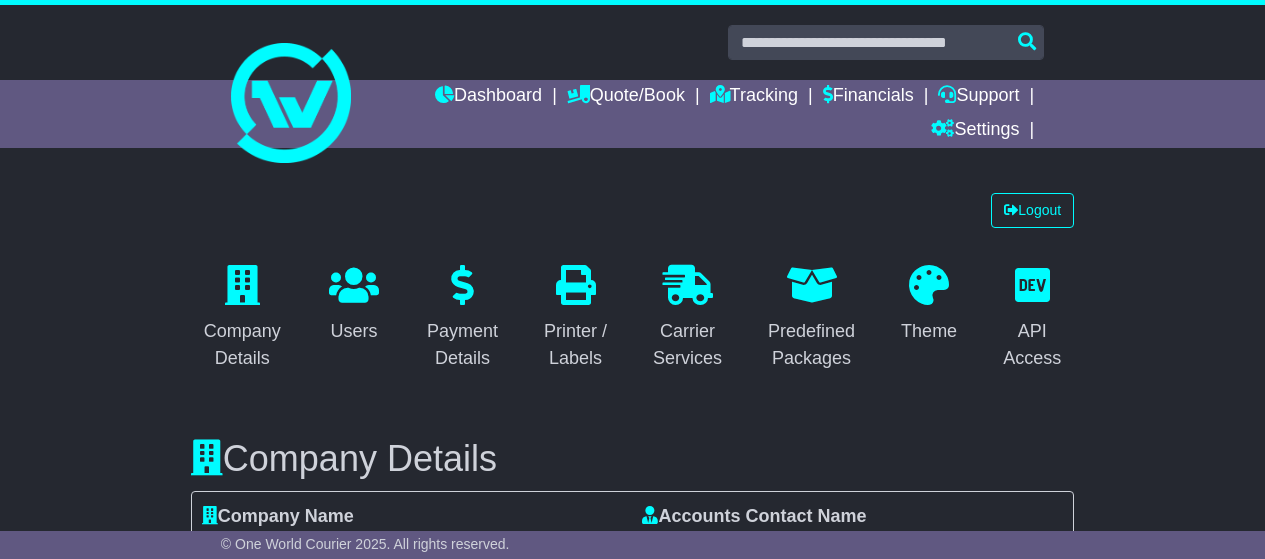 select on "**********" 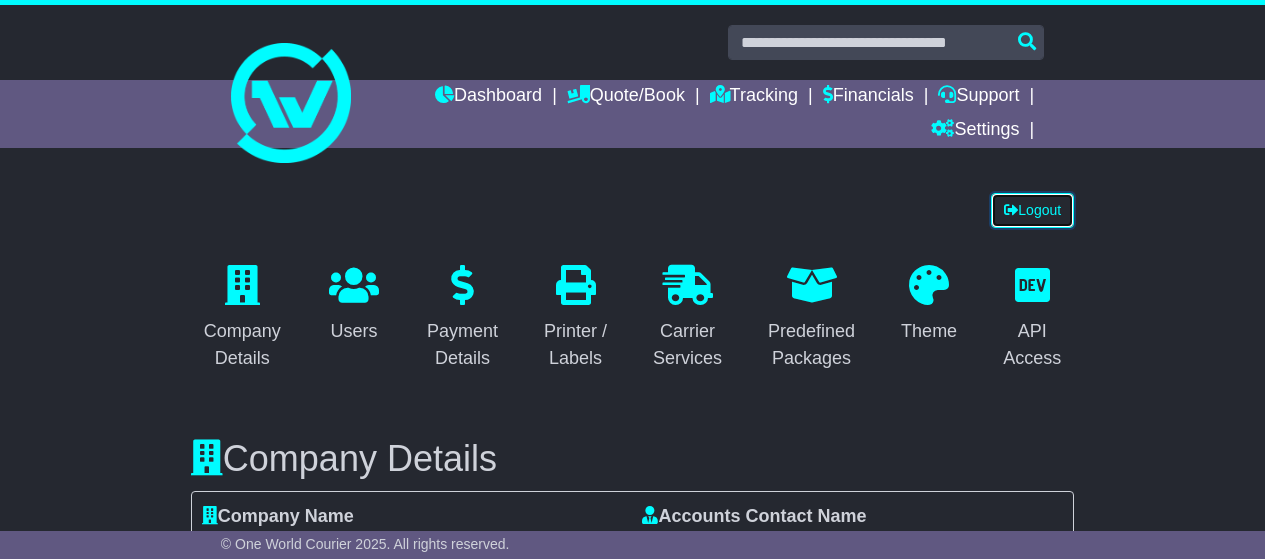 click on "Logout" at bounding box center (1032, 210) 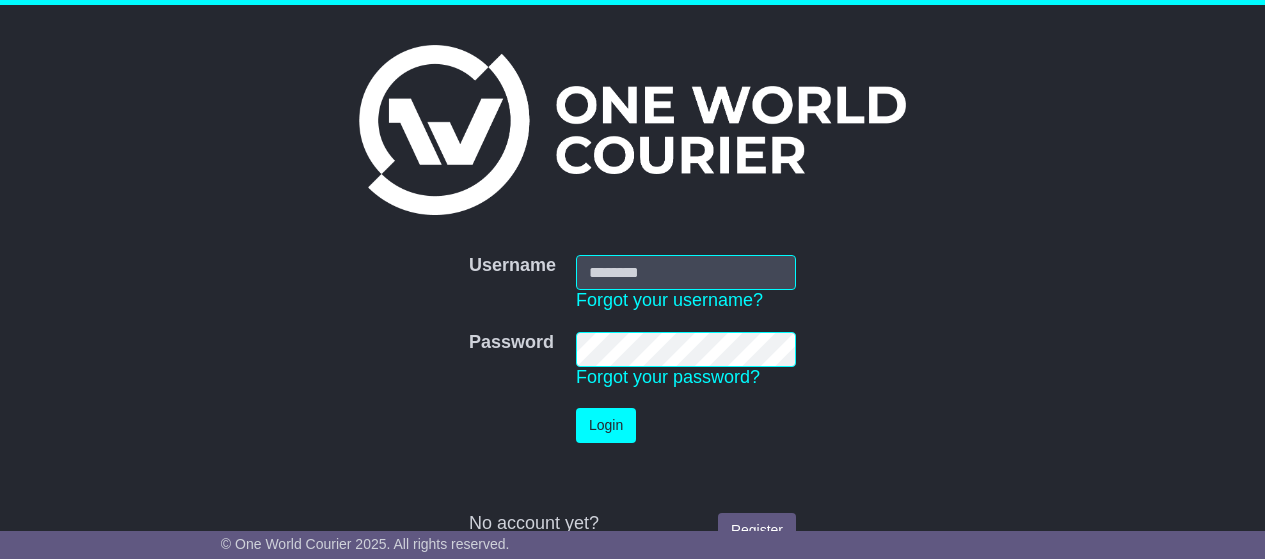 scroll, scrollTop: 0, scrollLeft: 0, axis: both 